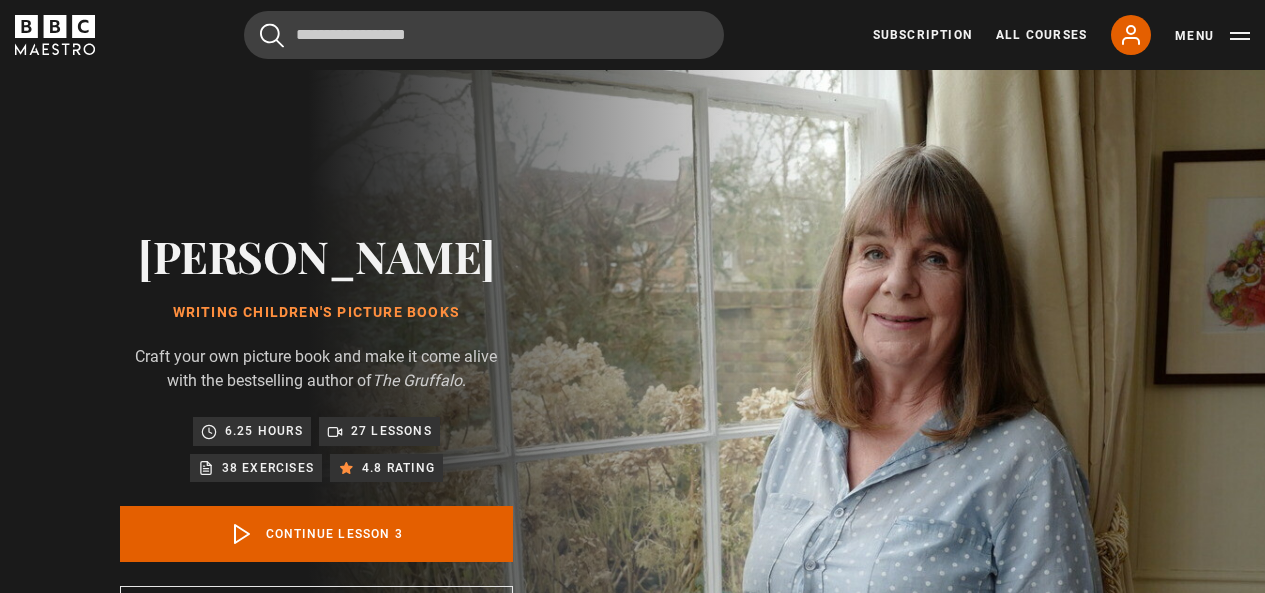 scroll, scrollTop: 0, scrollLeft: 0, axis: both 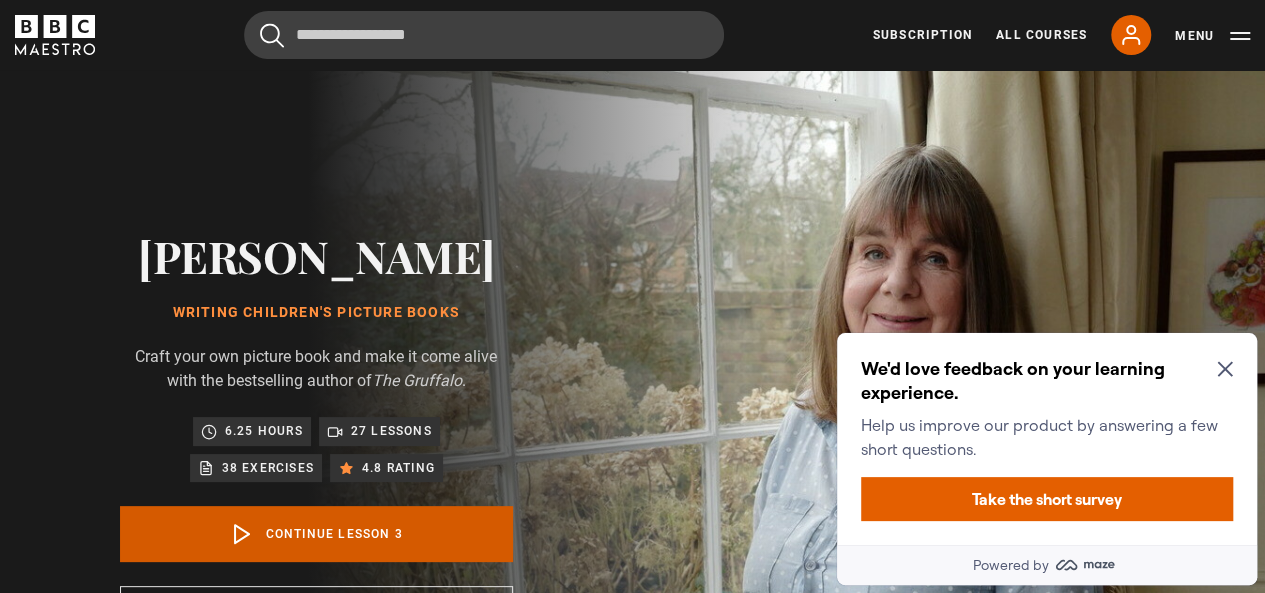 click on "Continue lesson 3" at bounding box center [316, 534] 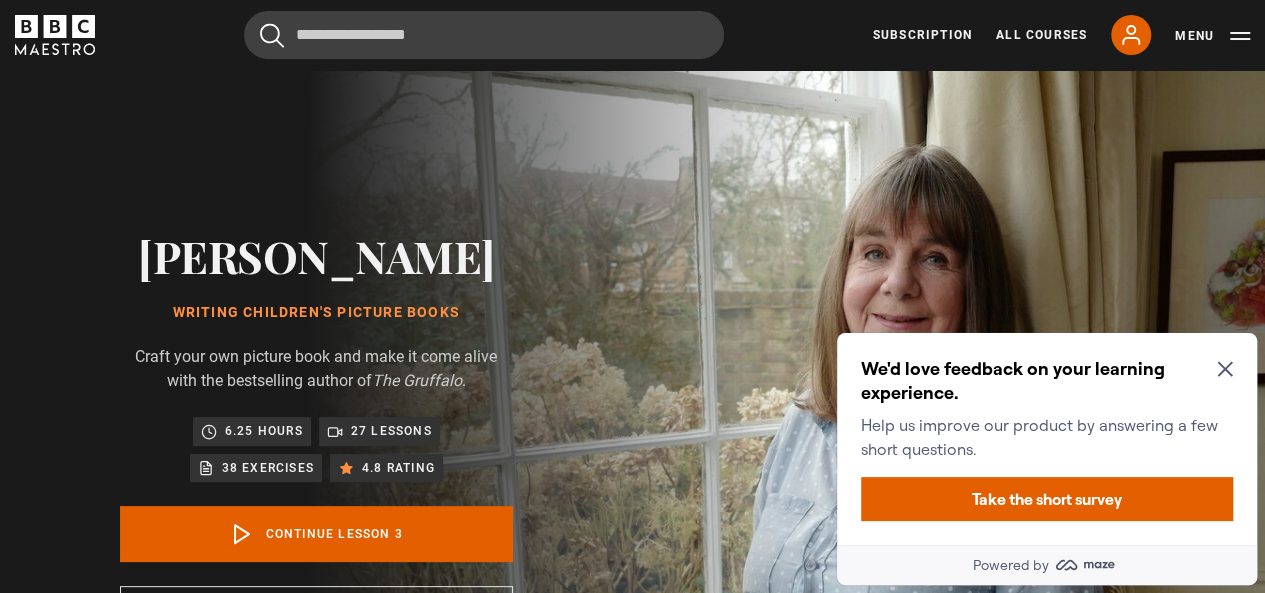 scroll, scrollTop: 0, scrollLeft: 0, axis: both 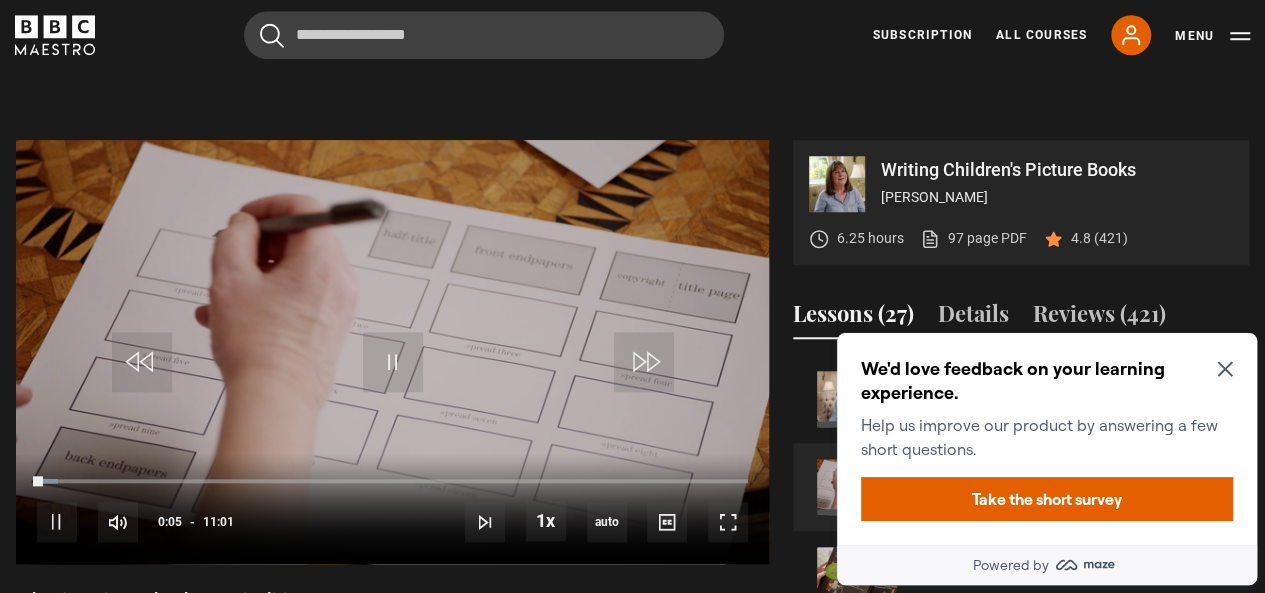 click 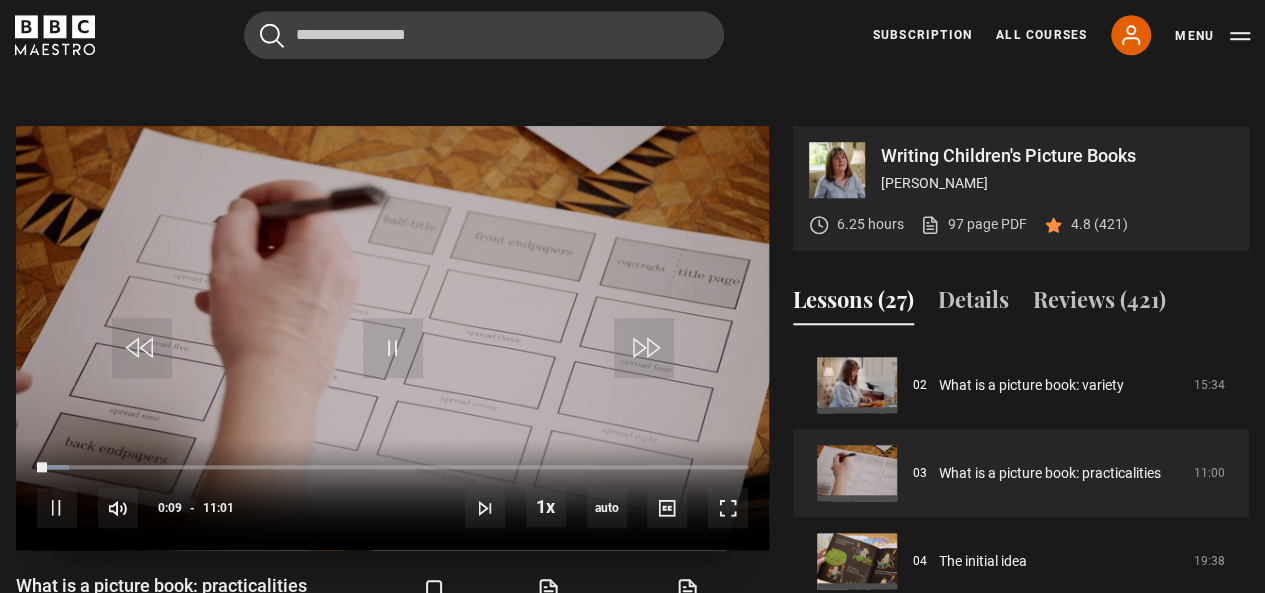 scroll, scrollTop: 766, scrollLeft: 0, axis: vertical 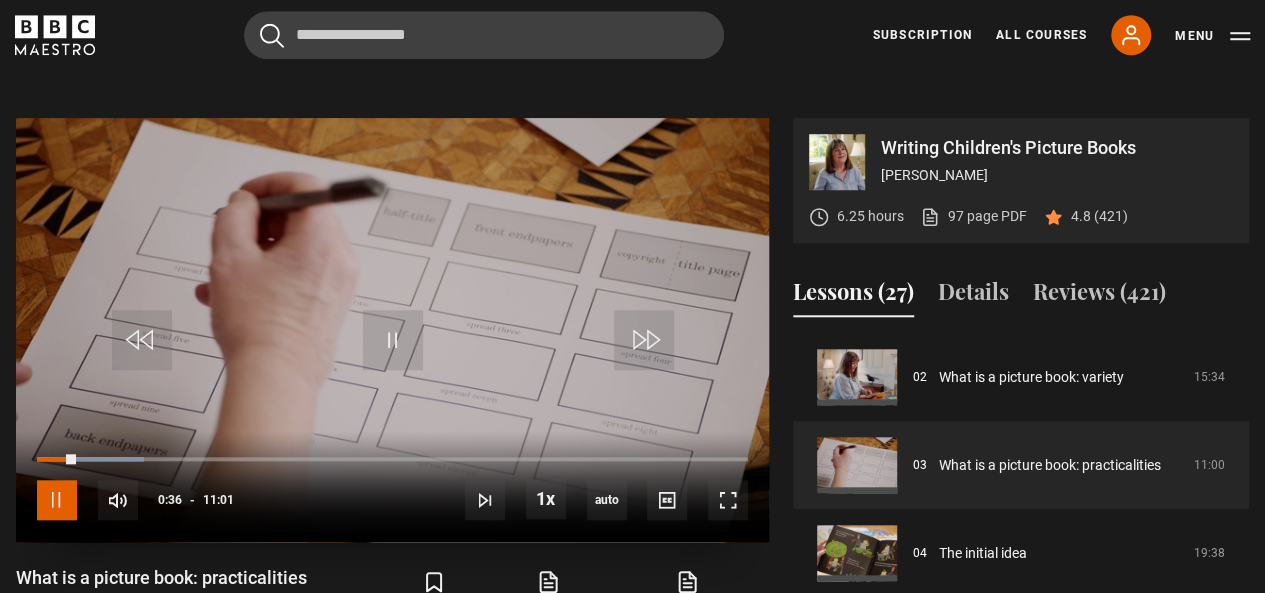 click at bounding box center [57, 500] 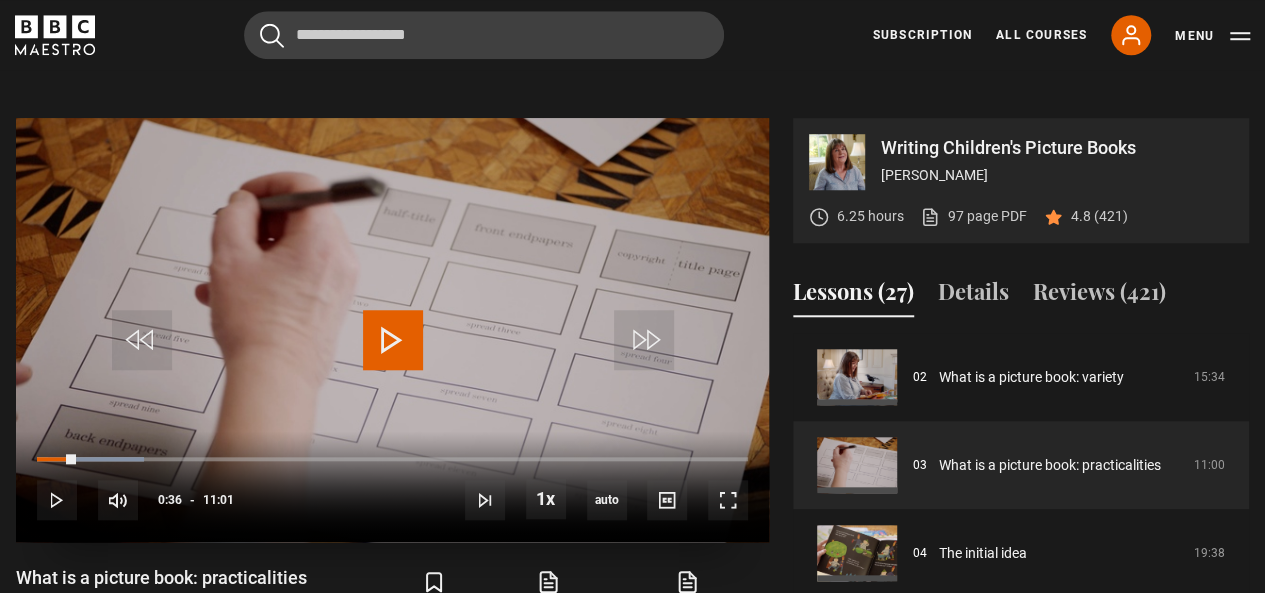 click at bounding box center [393, 340] 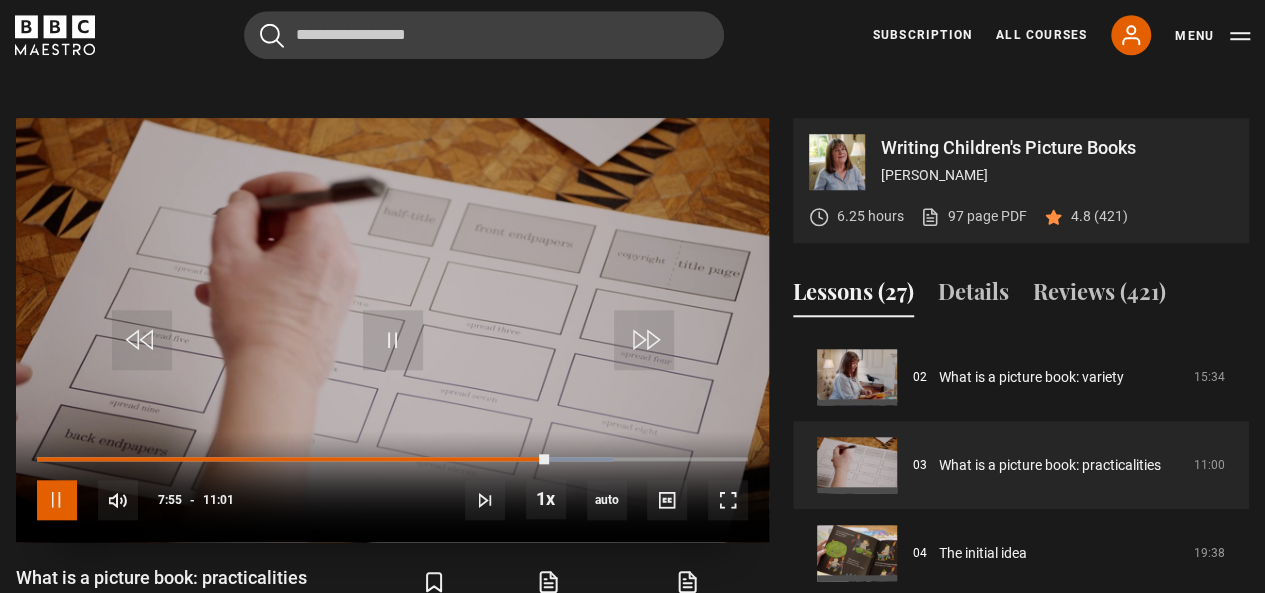 click at bounding box center [57, 500] 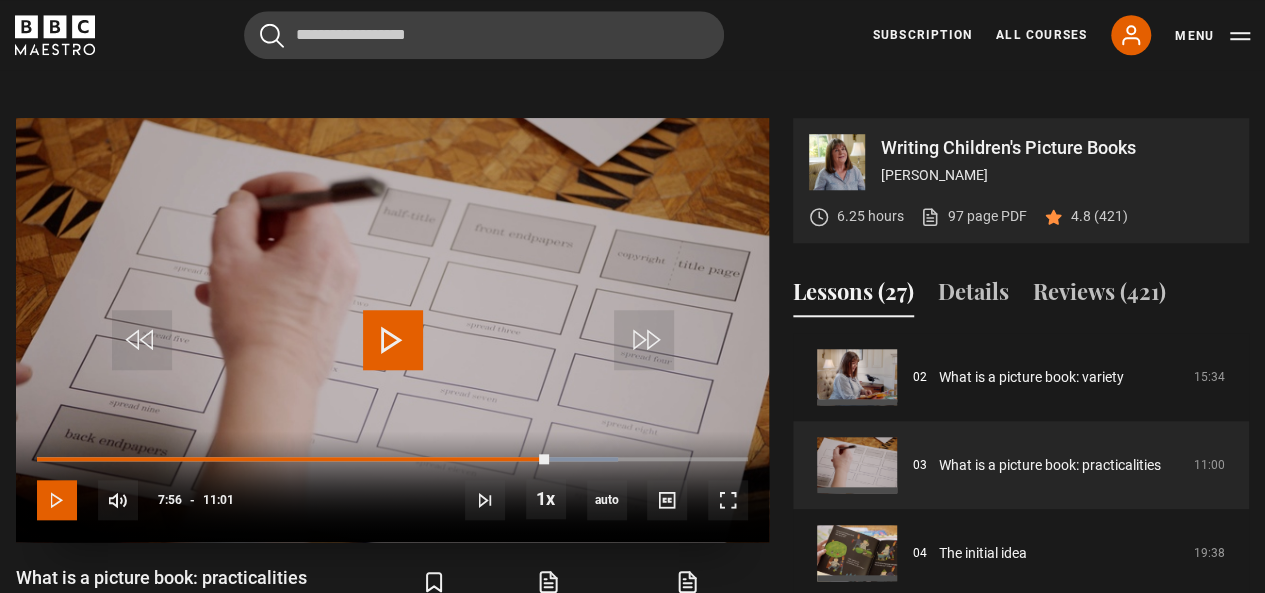 click at bounding box center (57, 500) 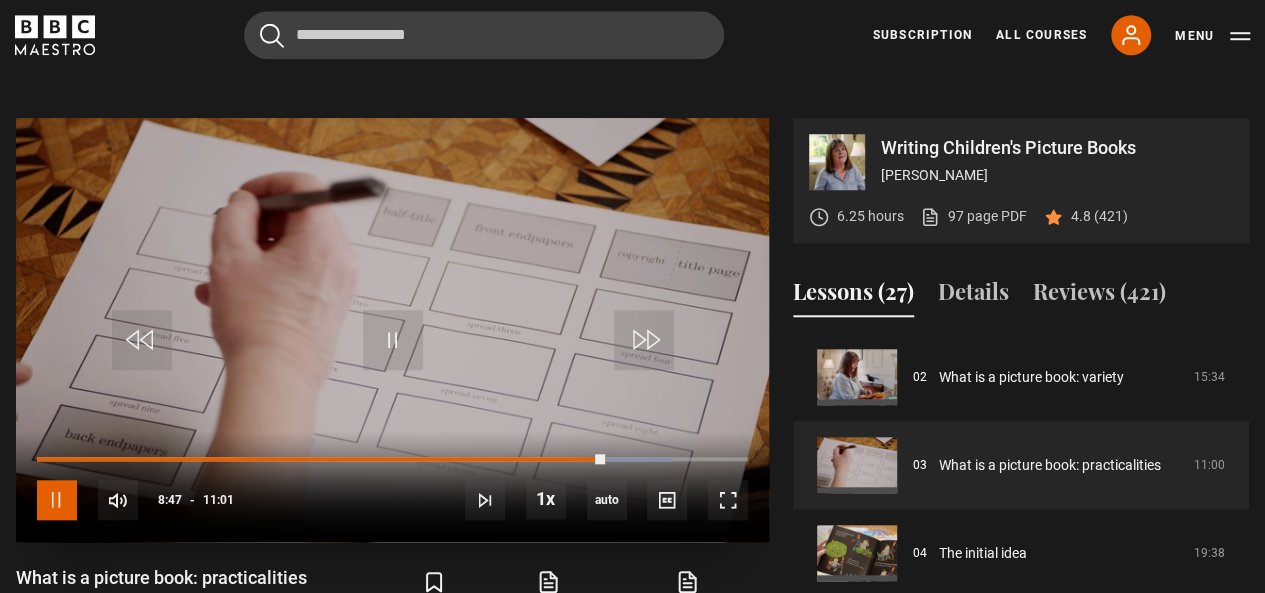 click at bounding box center [57, 500] 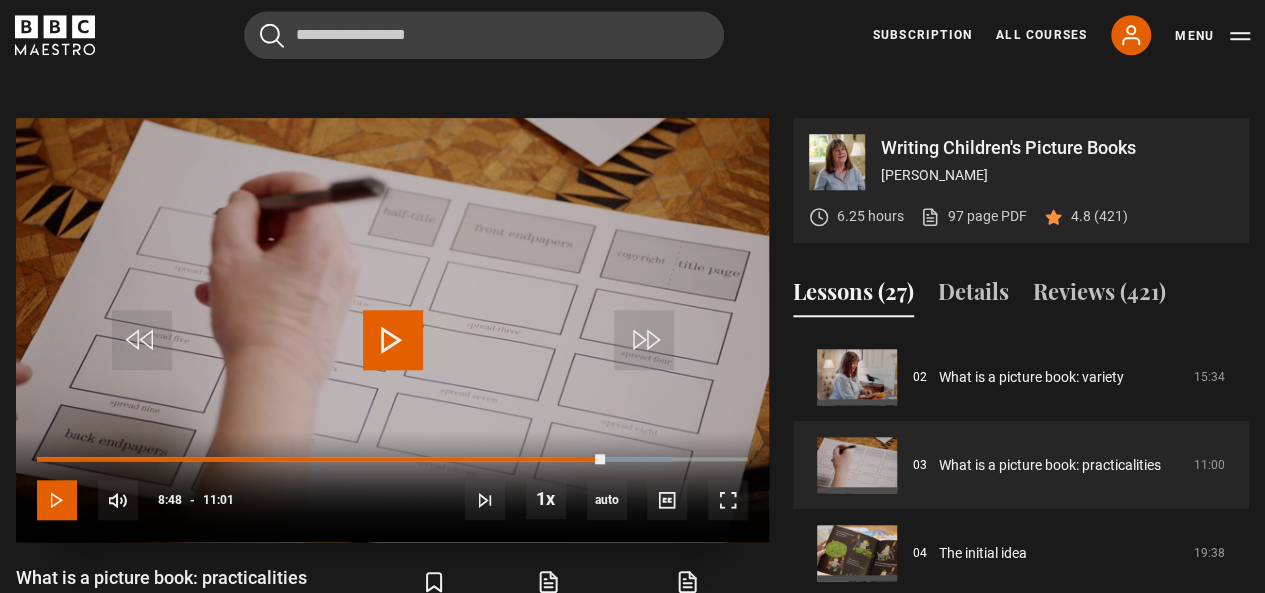 click at bounding box center [57, 500] 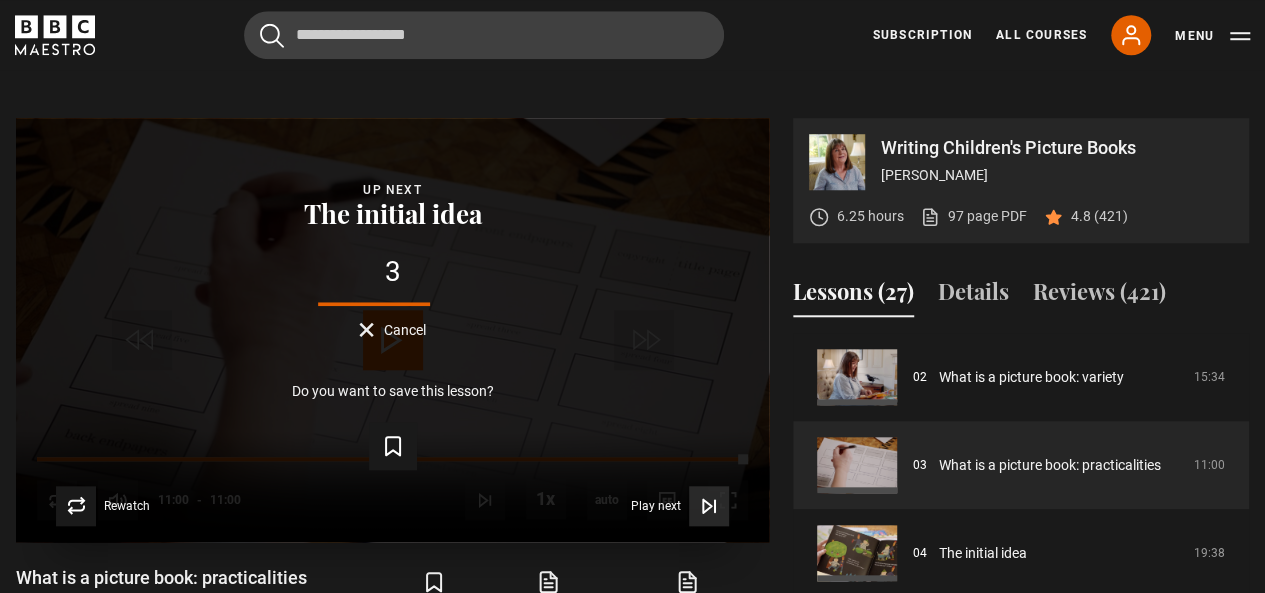 click on "Play next" at bounding box center [656, 506] 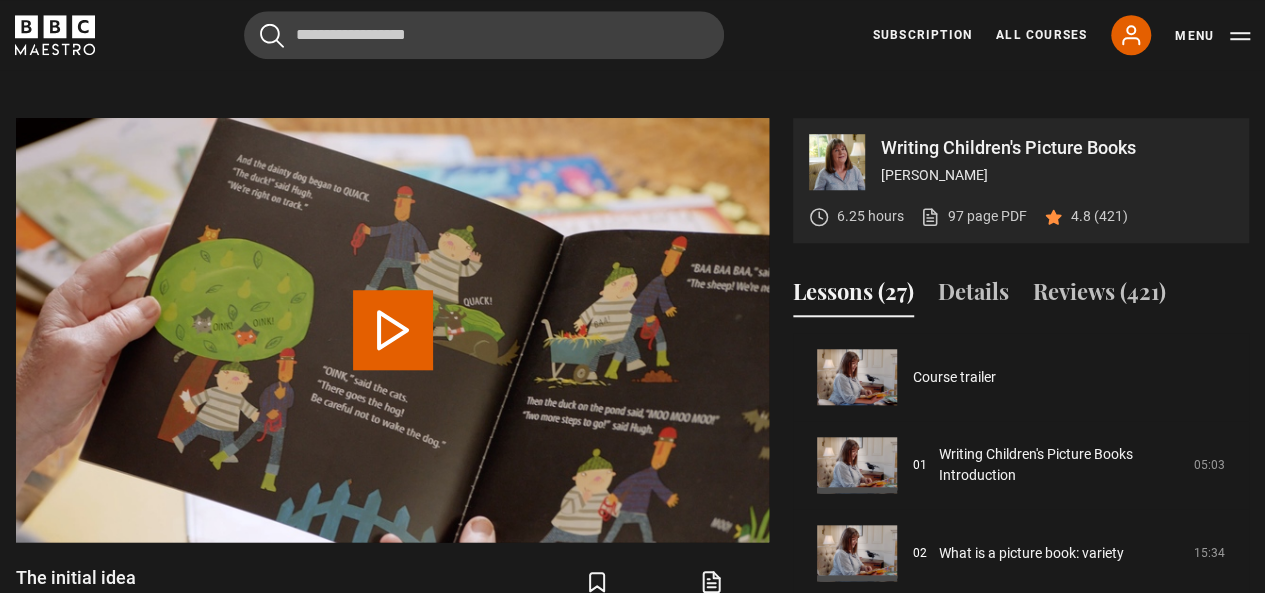 scroll, scrollTop: 803, scrollLeft: 0, axis: vertical 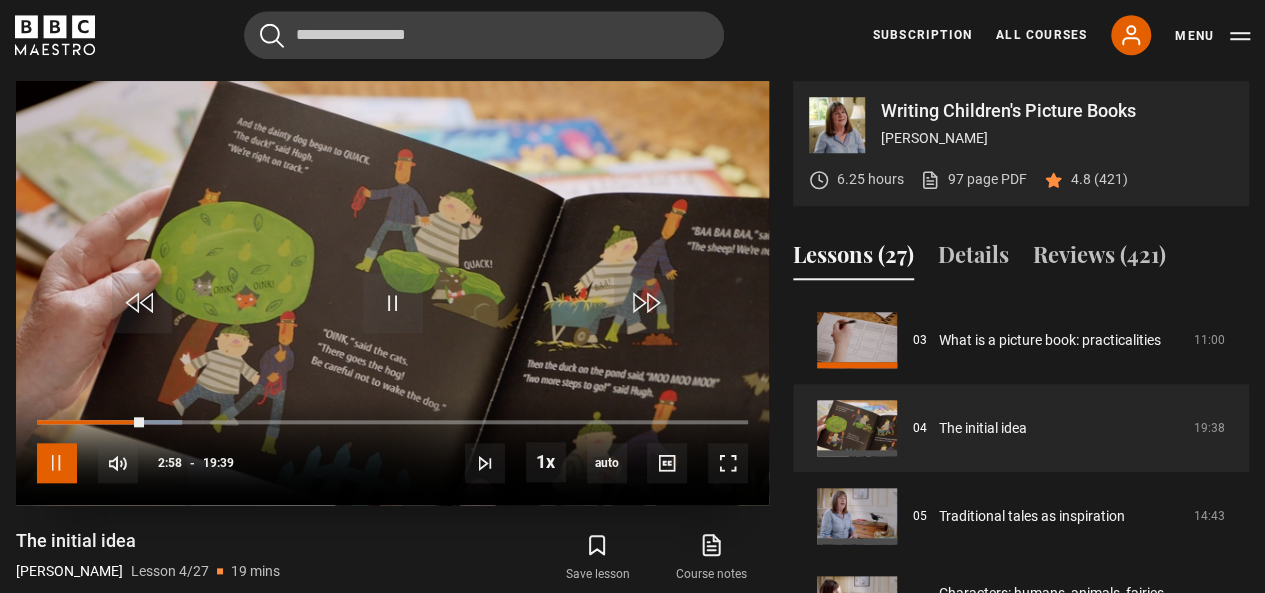 click at bounding box center [57, 463] 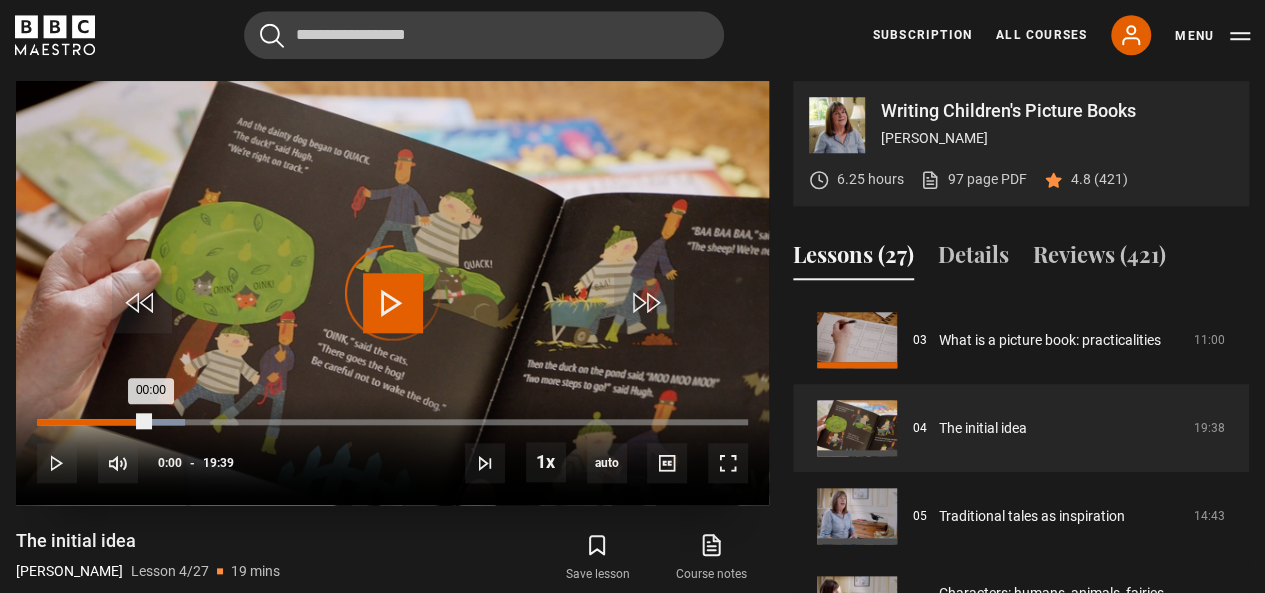 click on "00:00" at bounding box center (38, 422) 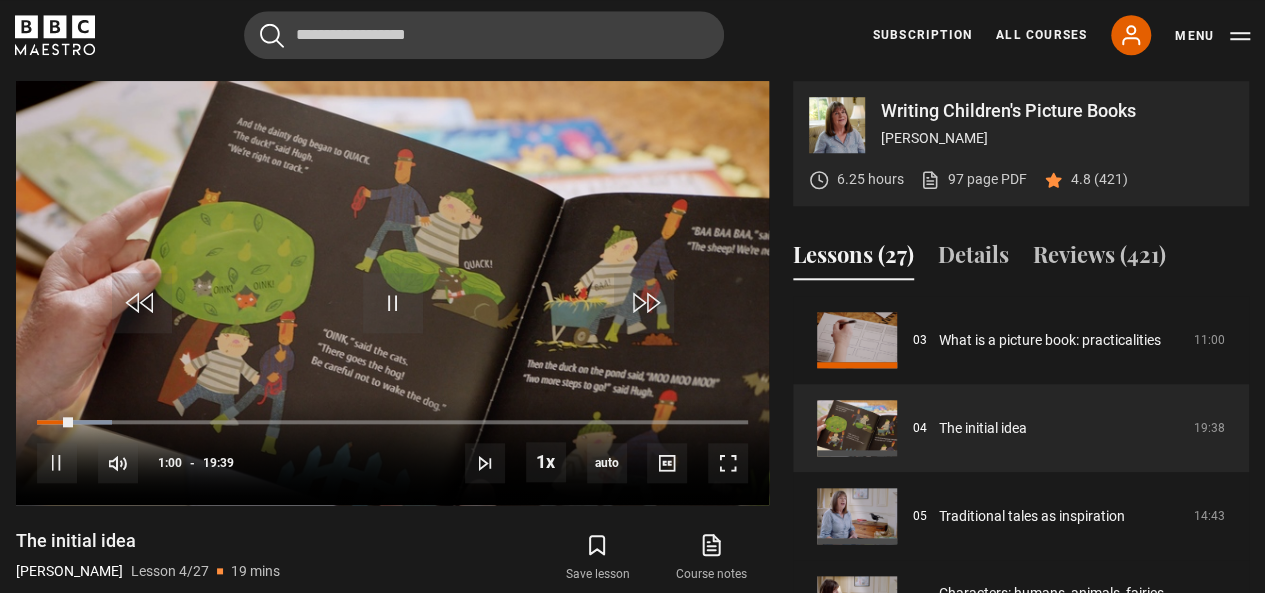 click on "Cancel
Courses
Previous courses
Next courses
[PERSON_NAME] Writing 12  Related Lessons New Ago [PERSON_NAME] Mastering Mixology 22  Related Lessons New [PERSON_NAME] Magical Storytelling 22  Related Lessons New Evy Poumpouras The Art of Influence 24  Related Lessons New [PERSON_NAME] Thriving in Business 24  Related Lessons [PERSON_NAME] Interior Design 20  Related Lessons New [PERSON_NAME] Sing Like the Stars 31  Related Lessons [PERSON_NAME]  Sleep Better 21  Related Lessons [PERSON_NAME] CBE Think Like an Entrepreneur 19  Related Lessons New 21 7   12" at bounding box center [632, 35] 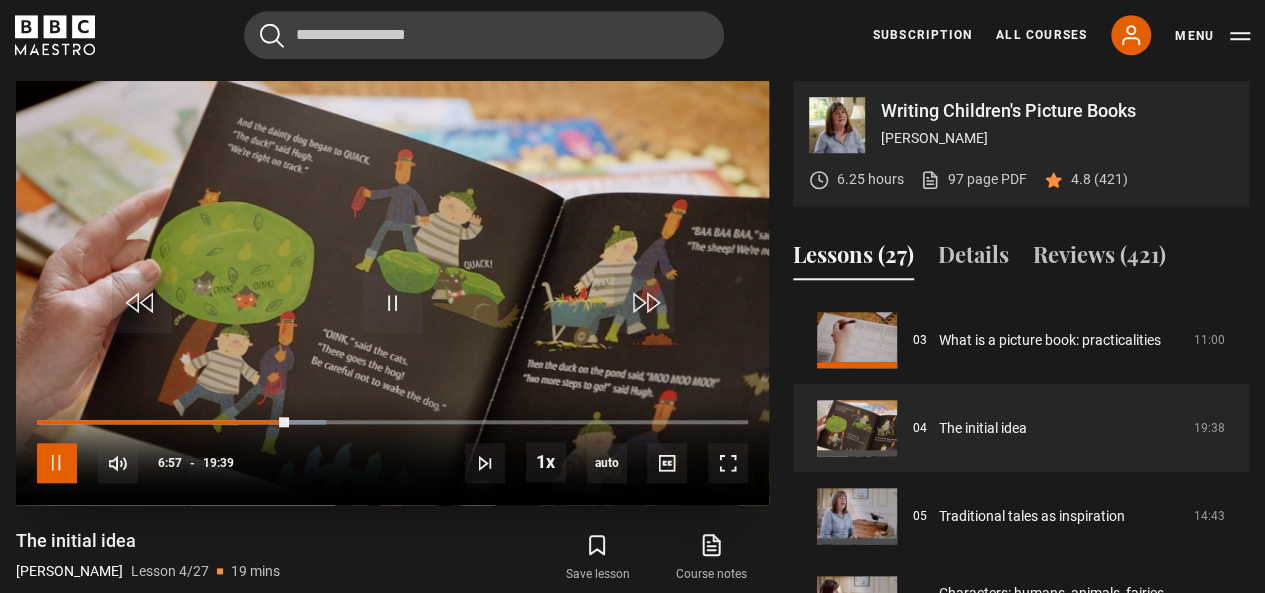 click at bounding box center [57, 463] 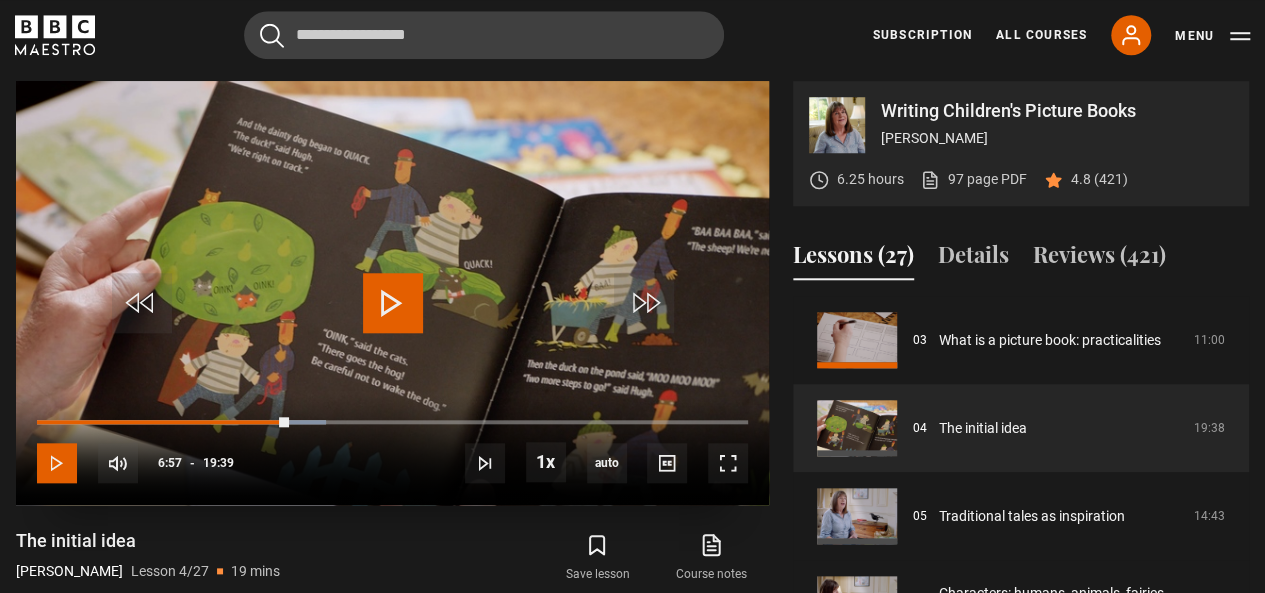 click at bounding box center [57, 463] 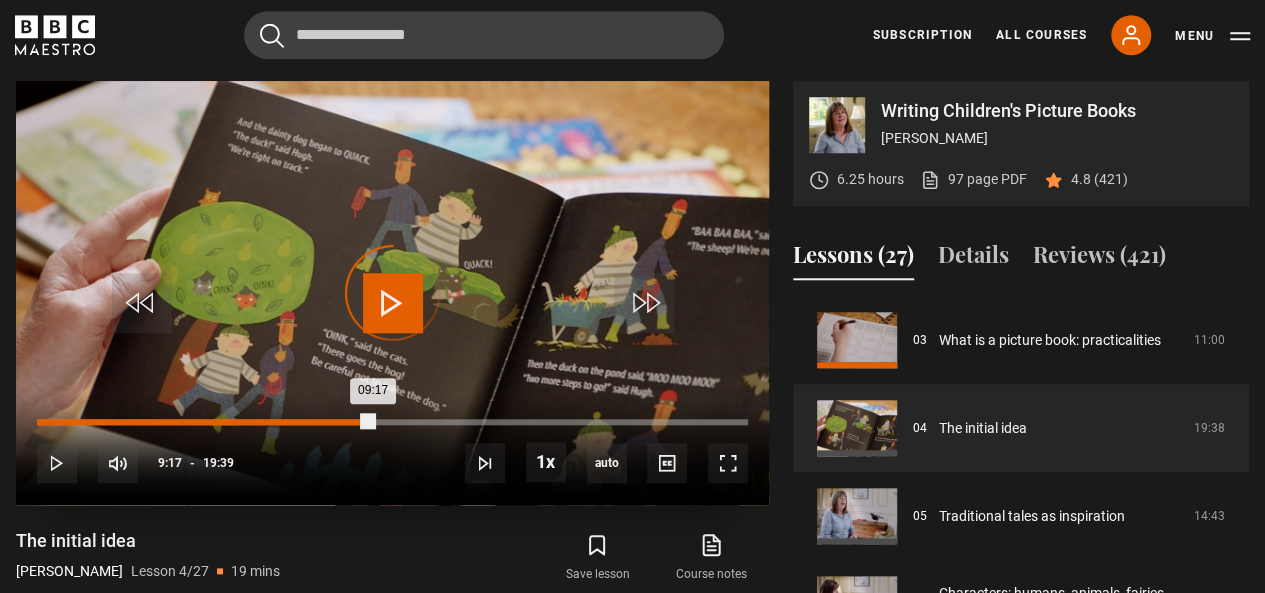 click on "Loaded :  0.00% 09:15 09:17" at bounding box center (392, 422) 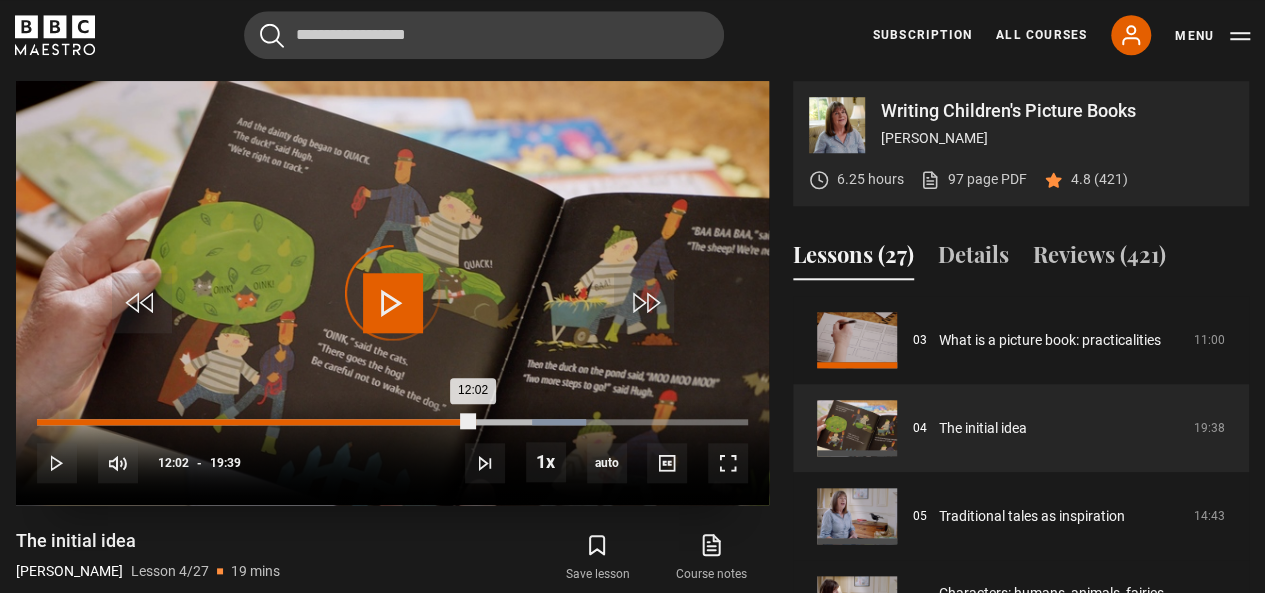 click on "Loaded :  77.18% 12:02 12:02" at bounding box center (392, 422) 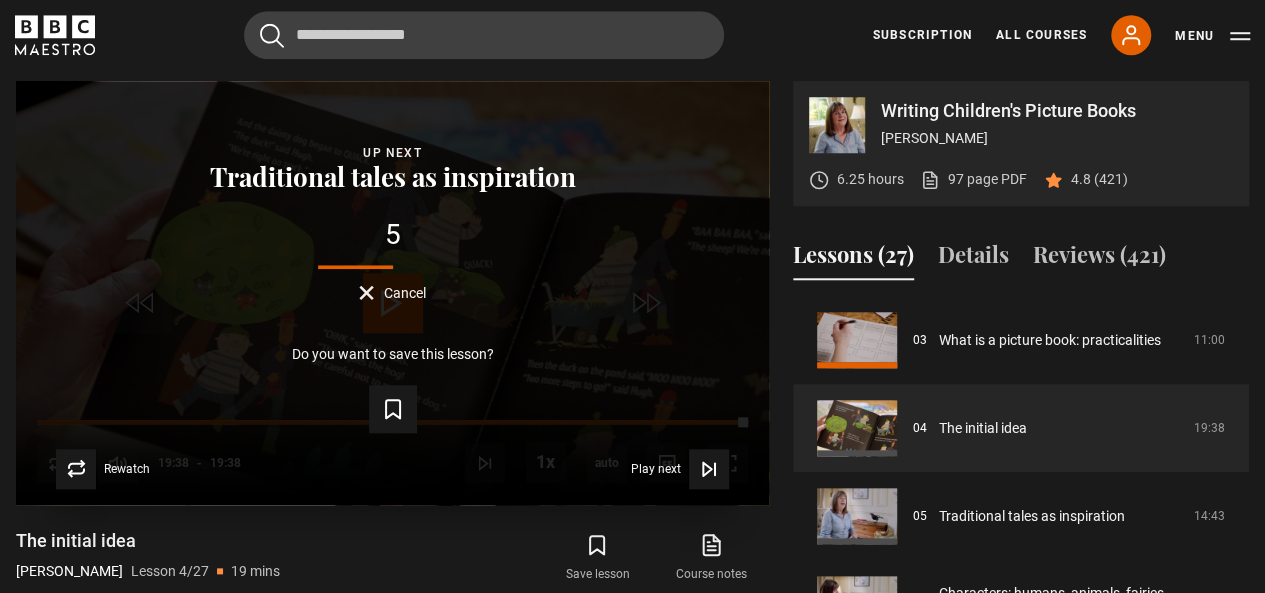 click on "Cancel" at bounding box center [405, 293] 